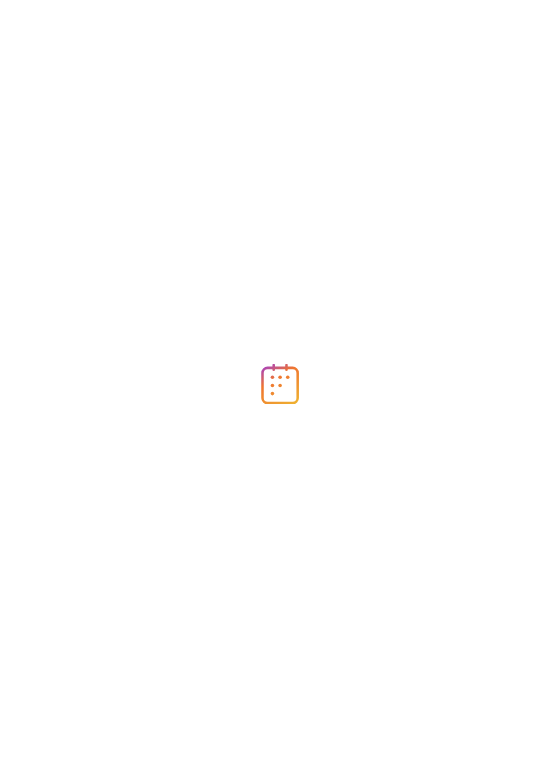 scroll, scrollTop: 0, scrollLeft: 0, axis: both 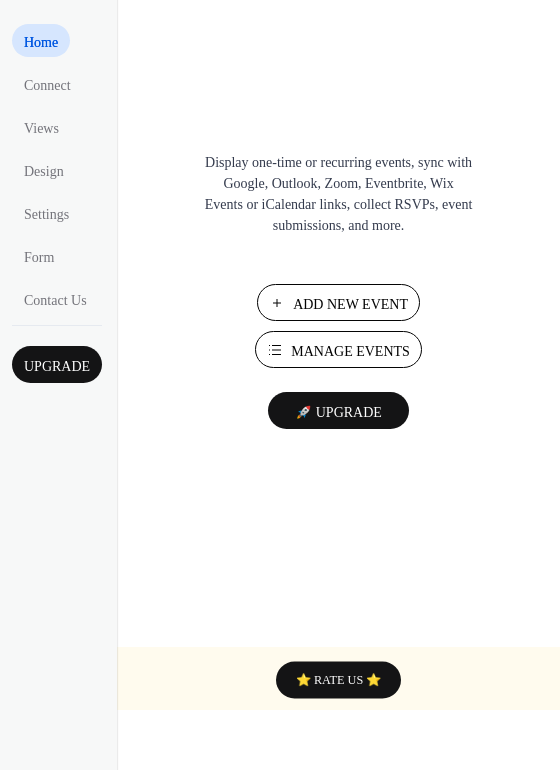 click on "Manage Events" at bounding box center (350, 351) 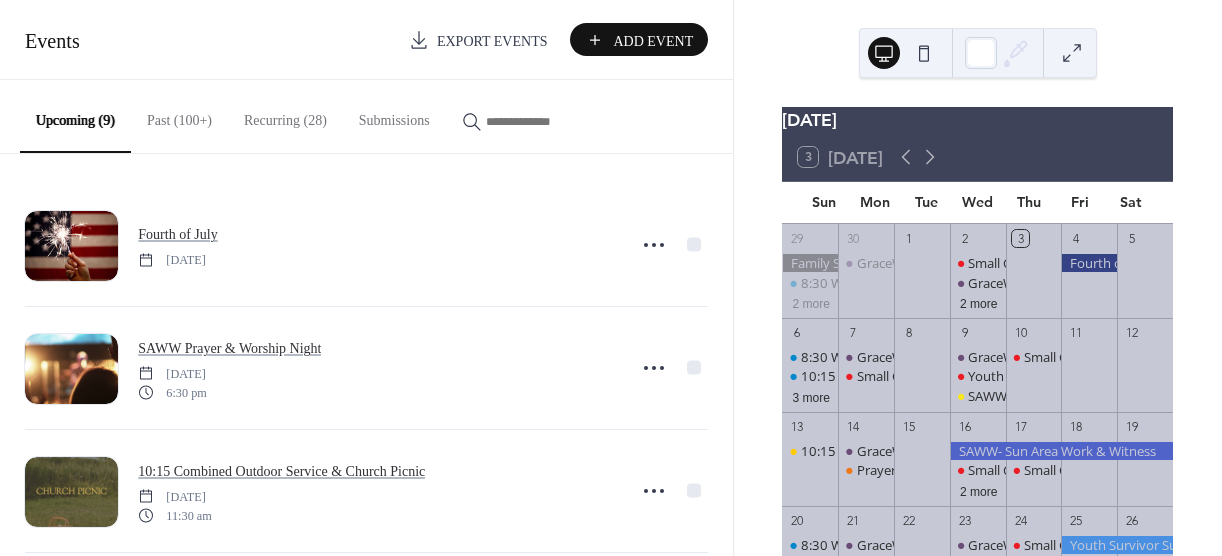 scroll, scrollTop: 0, scrollLeft: 0, axis: both 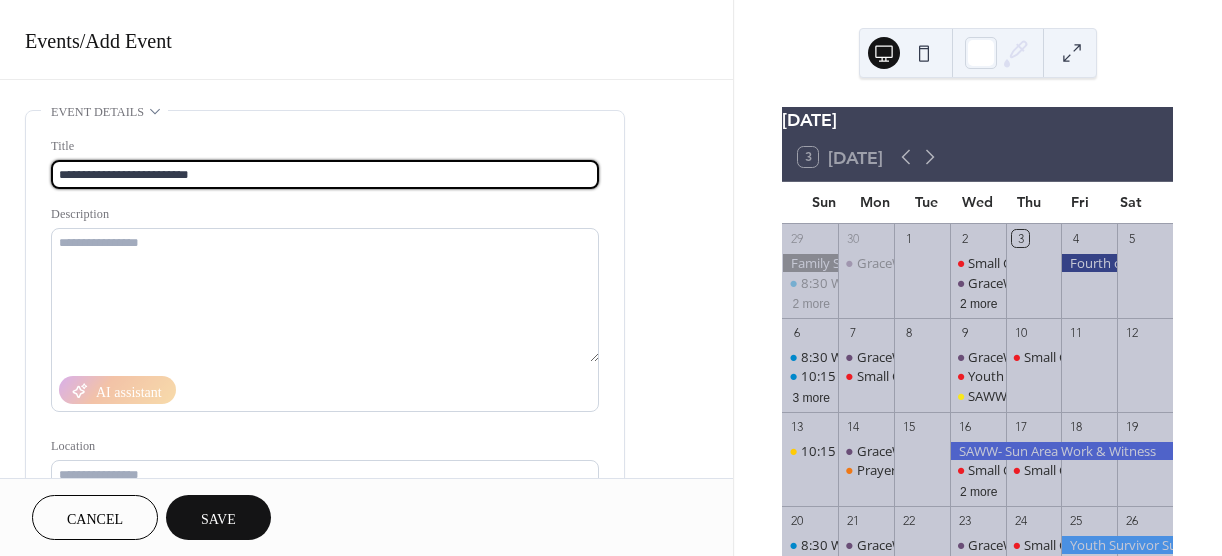 type on "**********" 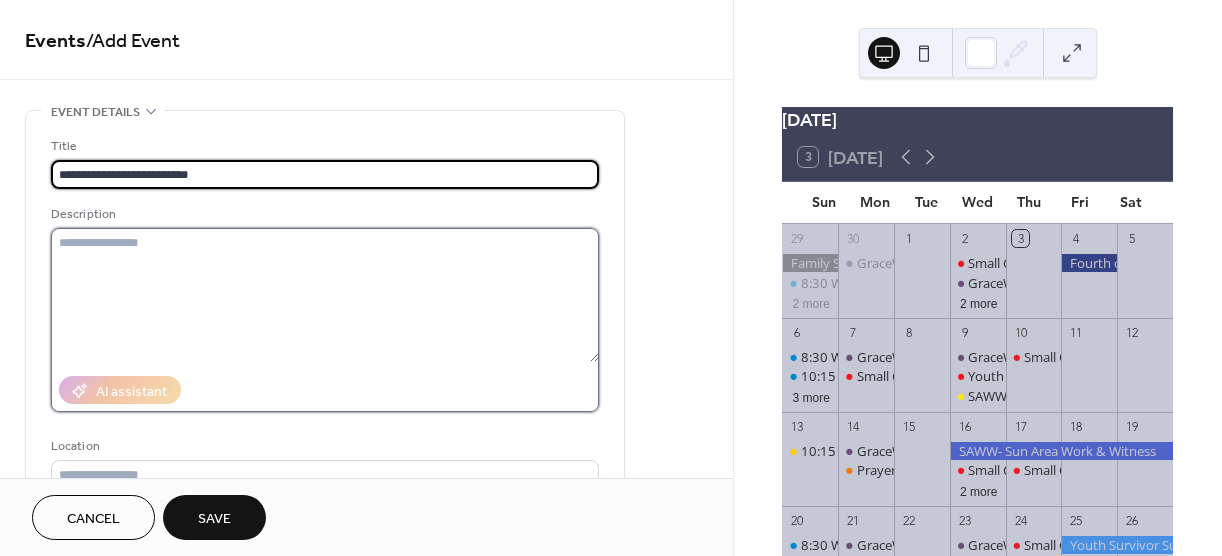 click at bounding box center [325, 295] 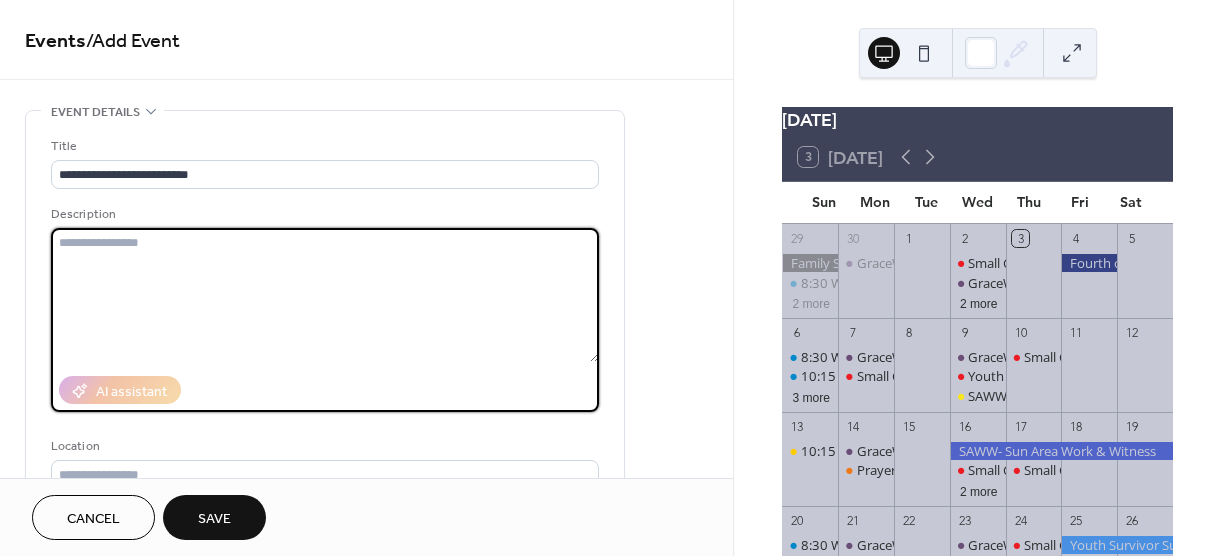 paste on "**********" 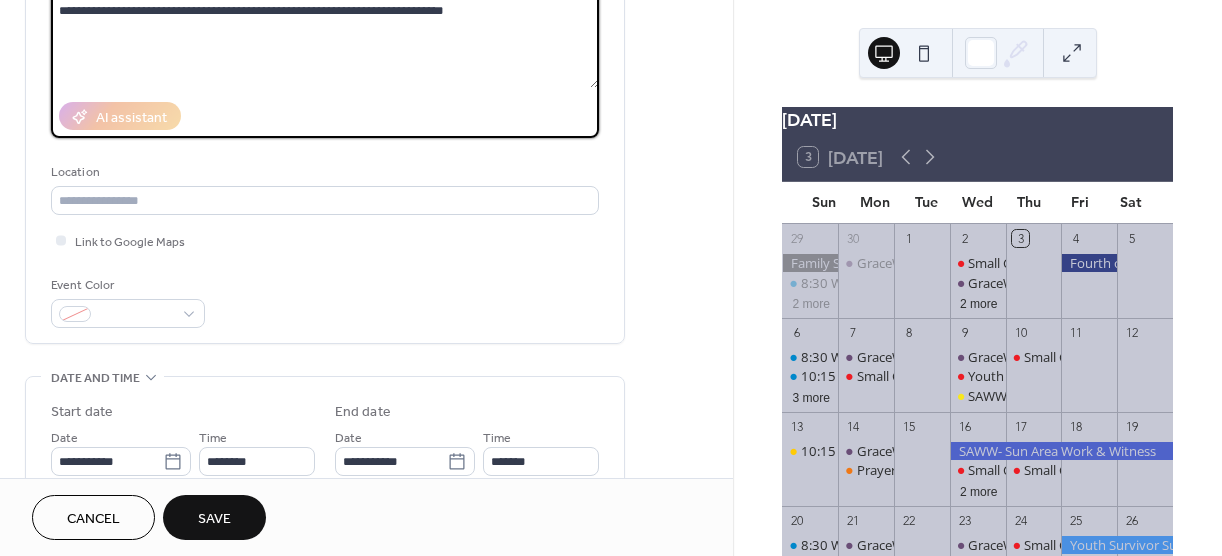 scroll, scrollTop: 300, scrollLeft: 0, axis: vertical 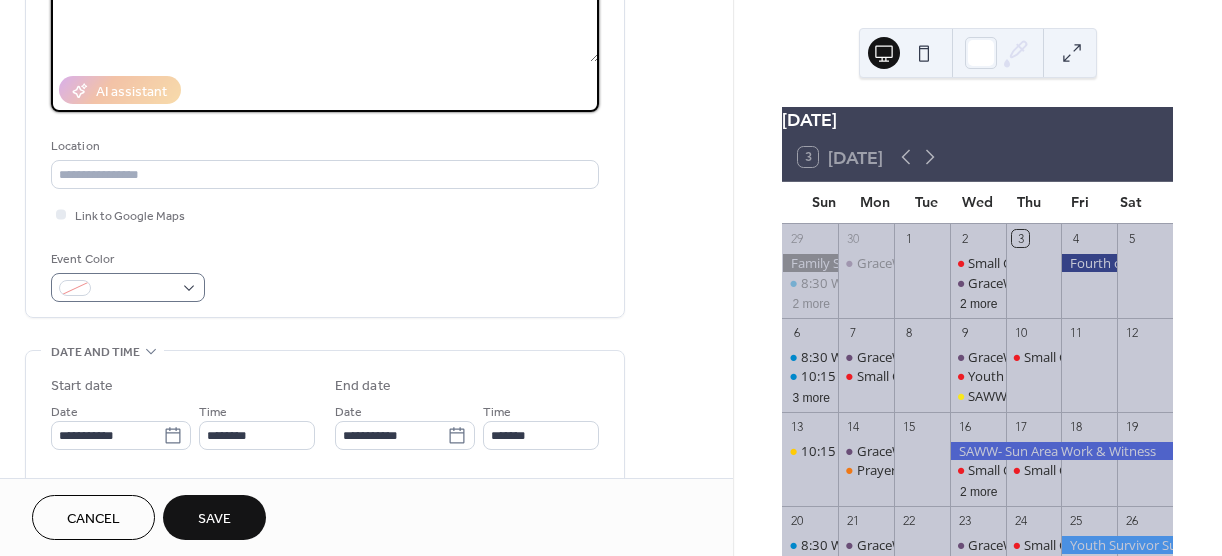 type on "**********" 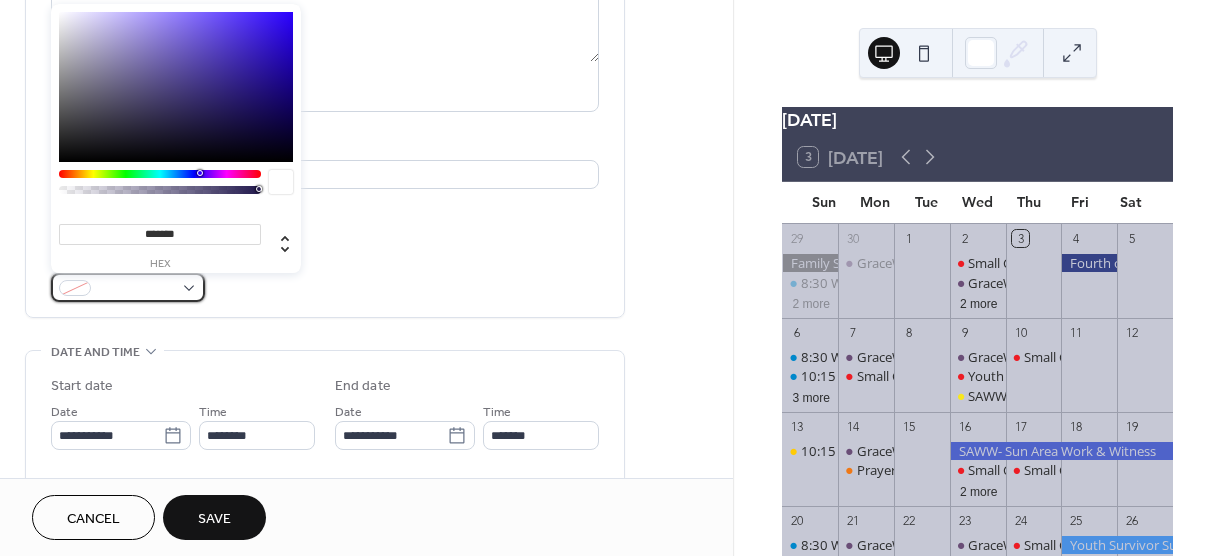 click at bounding box center [128, 287] 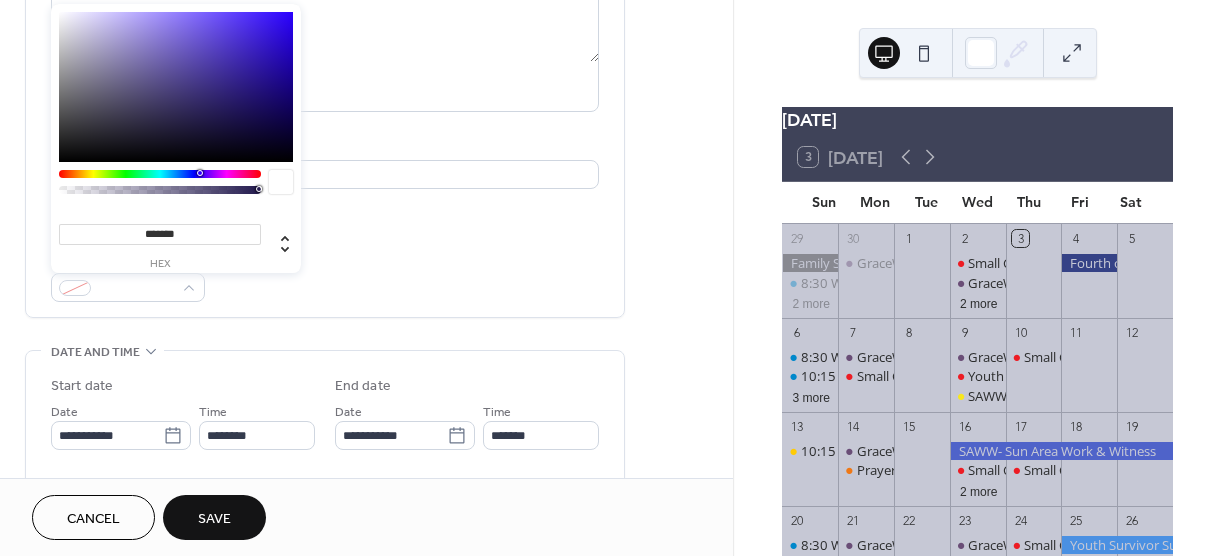 click on "**********" at bounding box center (325, 69) 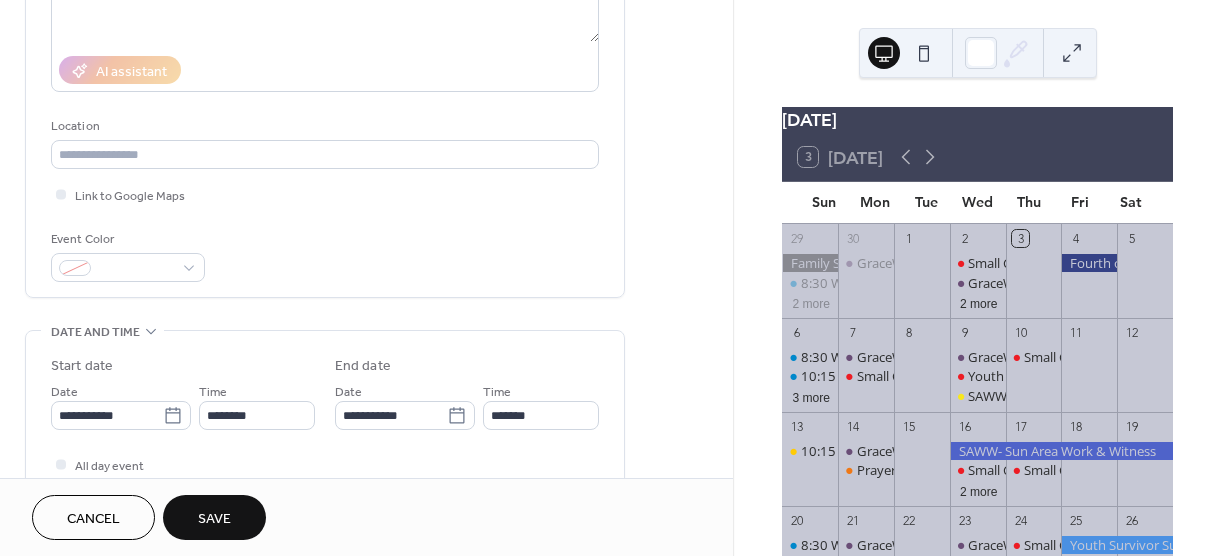 scroll, scrollTop: 300, scrollLeft: 0, axis: vertical 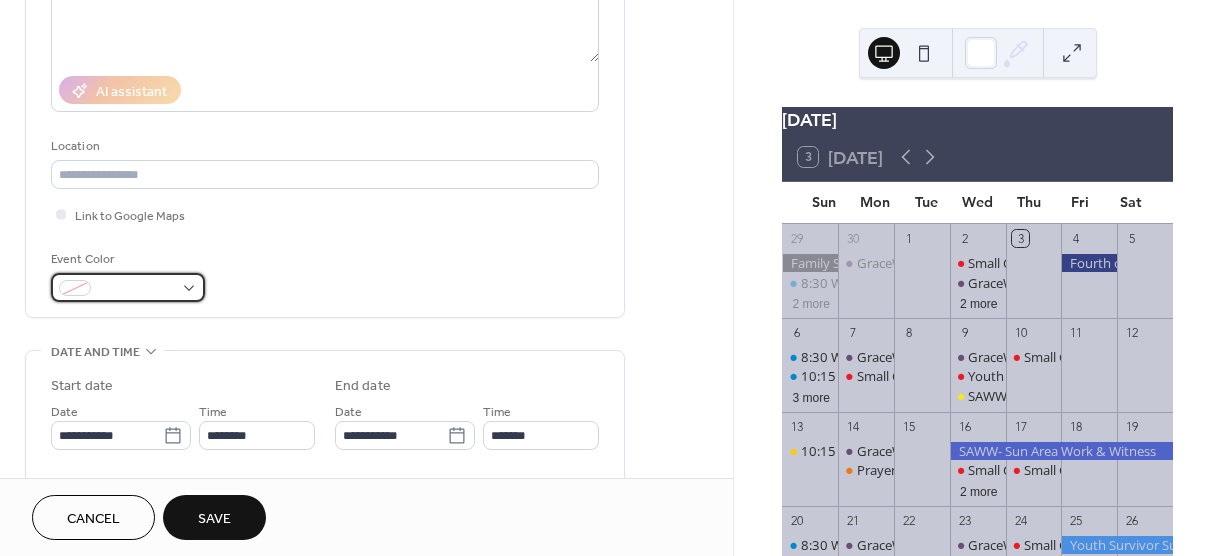 click at bounding box center [128, 287] 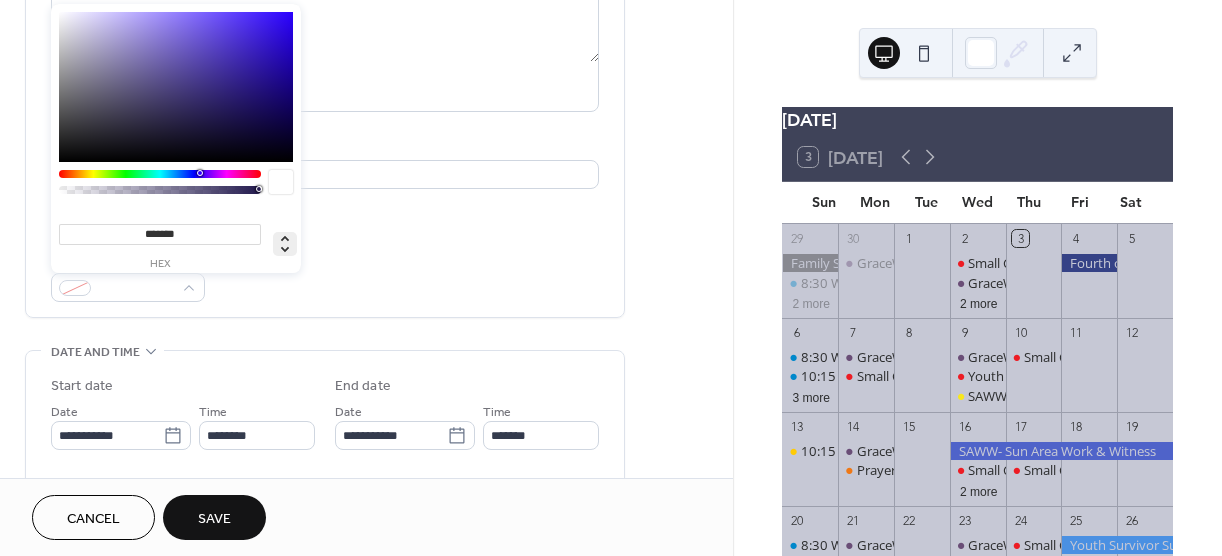 click 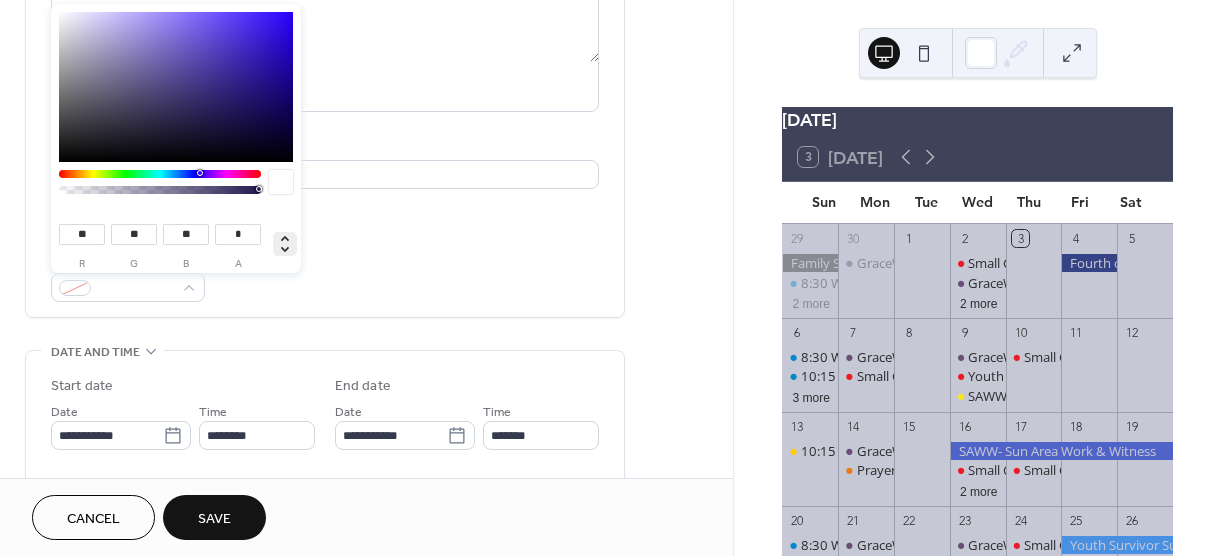 click 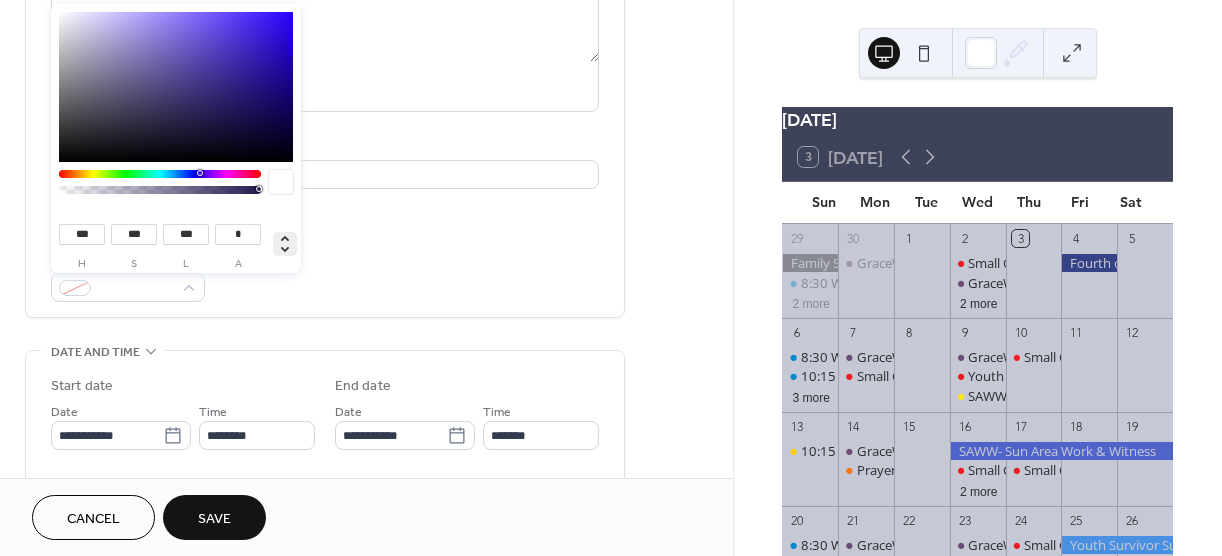 click 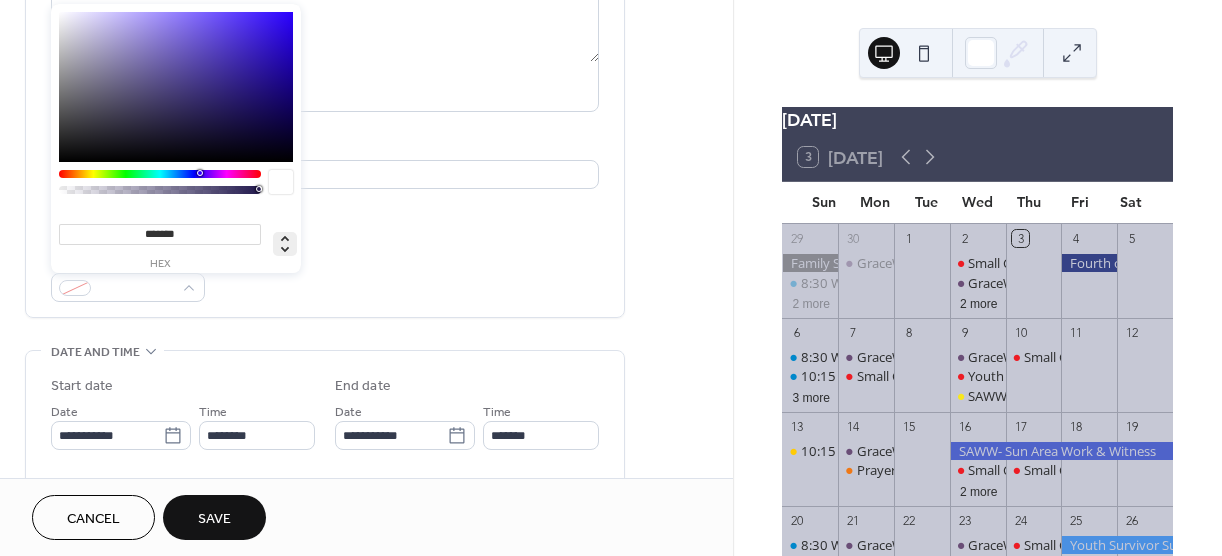 click 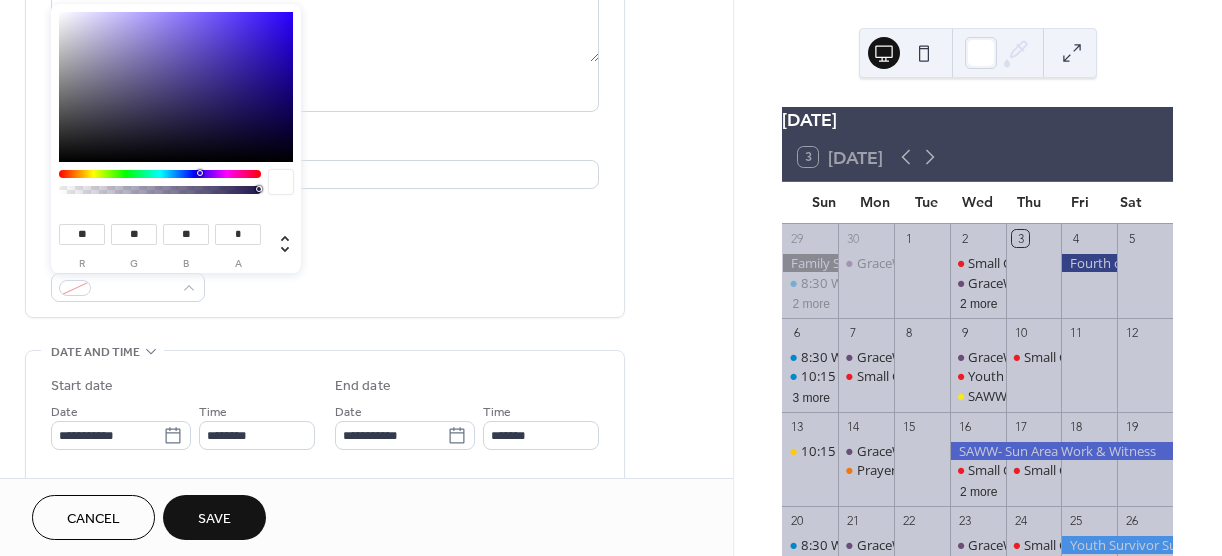 click on "Link to Google Maps" at bounding box center [325, 214] 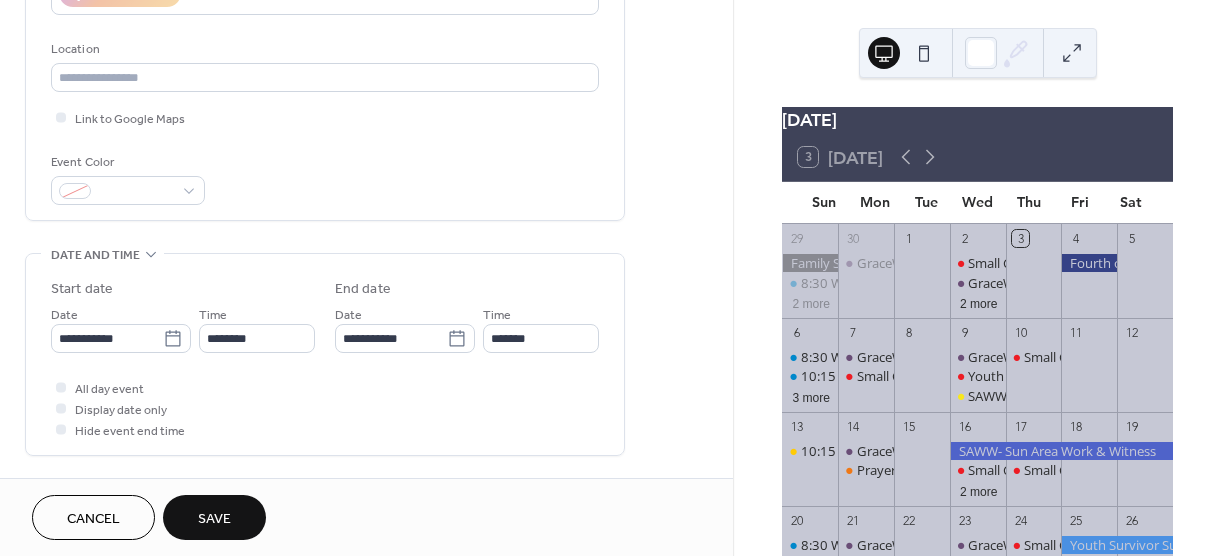 scroll, scrollTop: 400, scrollLeft: 0, axis: vertical 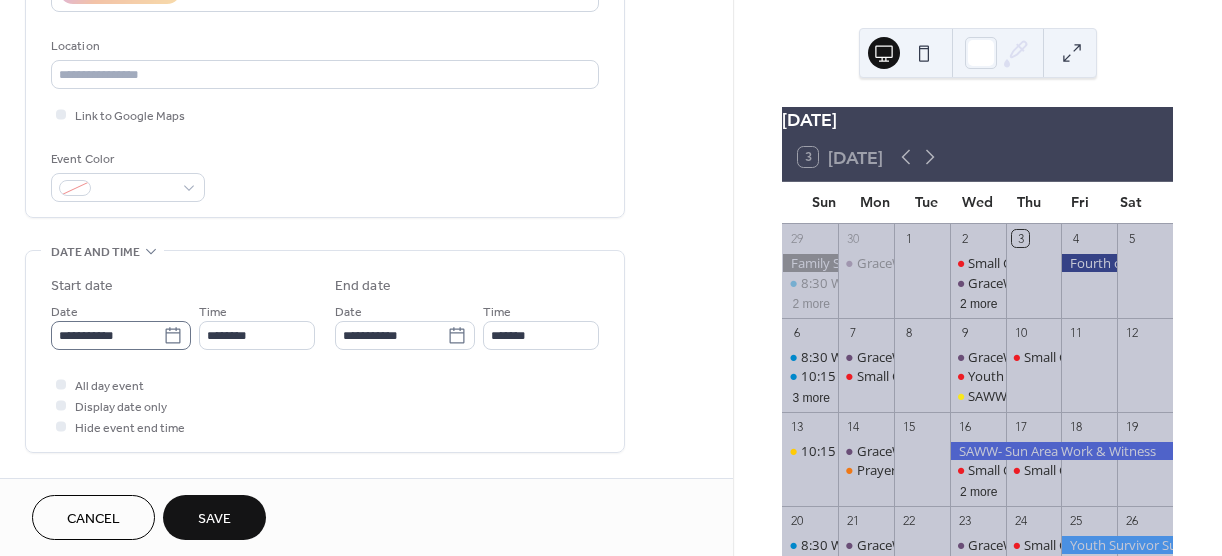 click 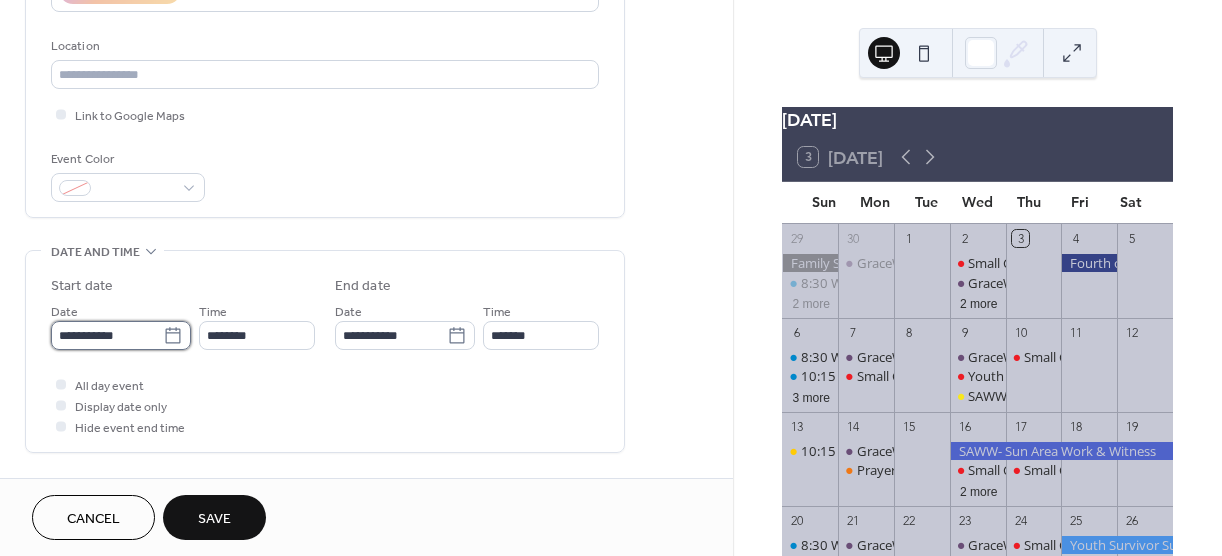 click on "**********" at bounding box center [107, 335] 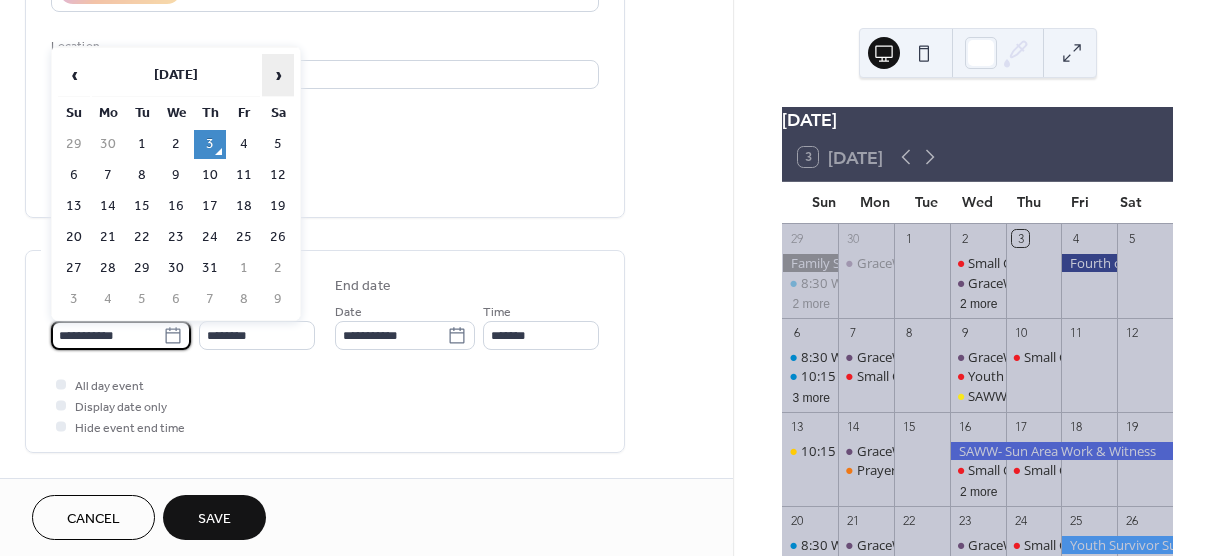 click on "›" at bounding box center (278, 75) 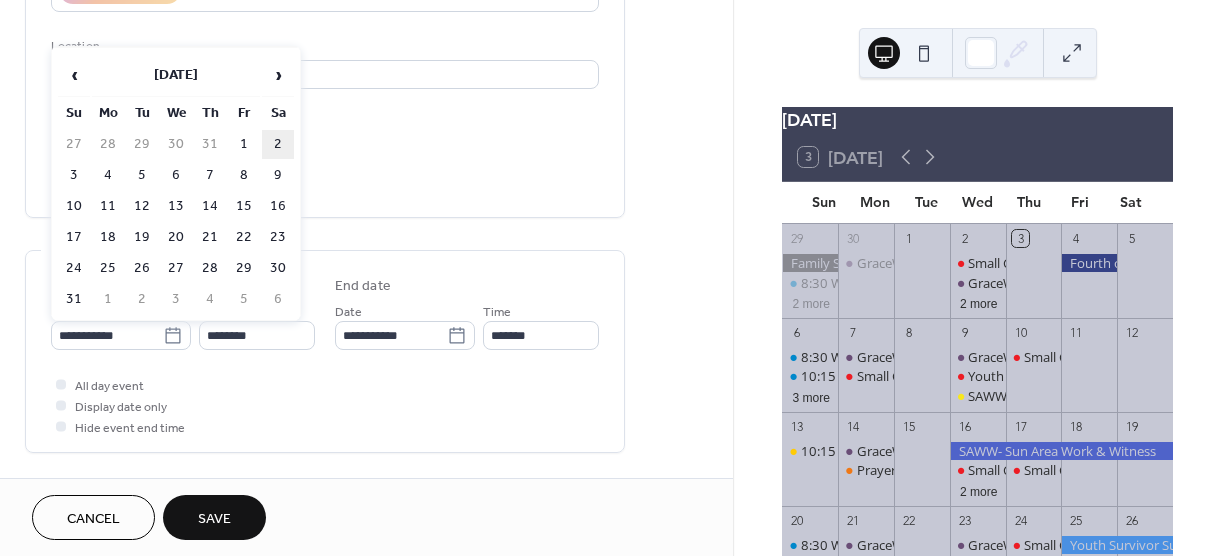 click on "2" at bounding box center (278, 144) 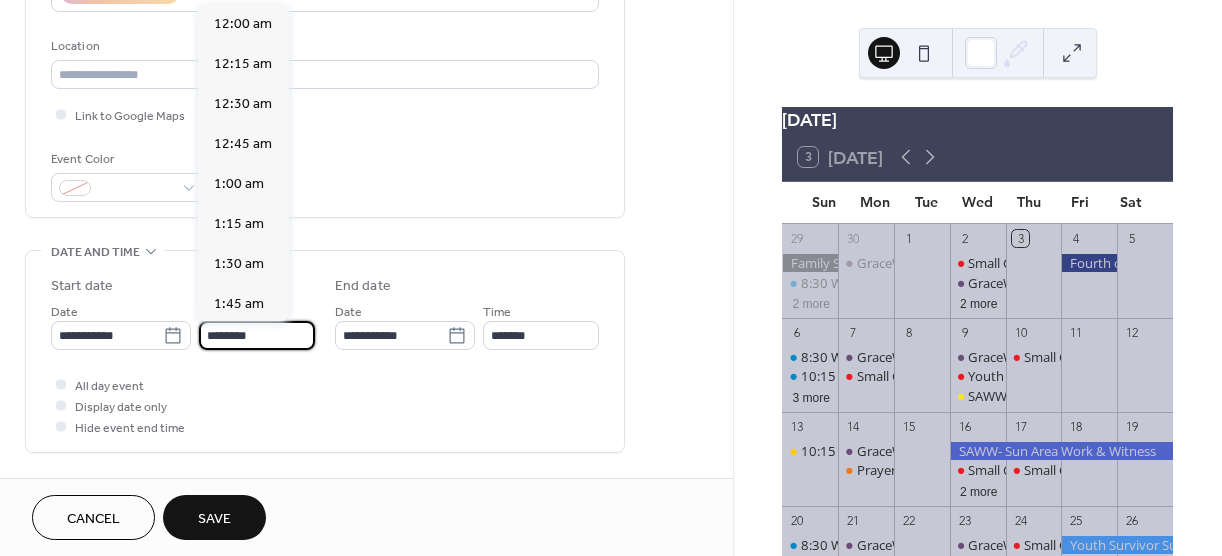 click on "********" at bounding box center (257, 335) 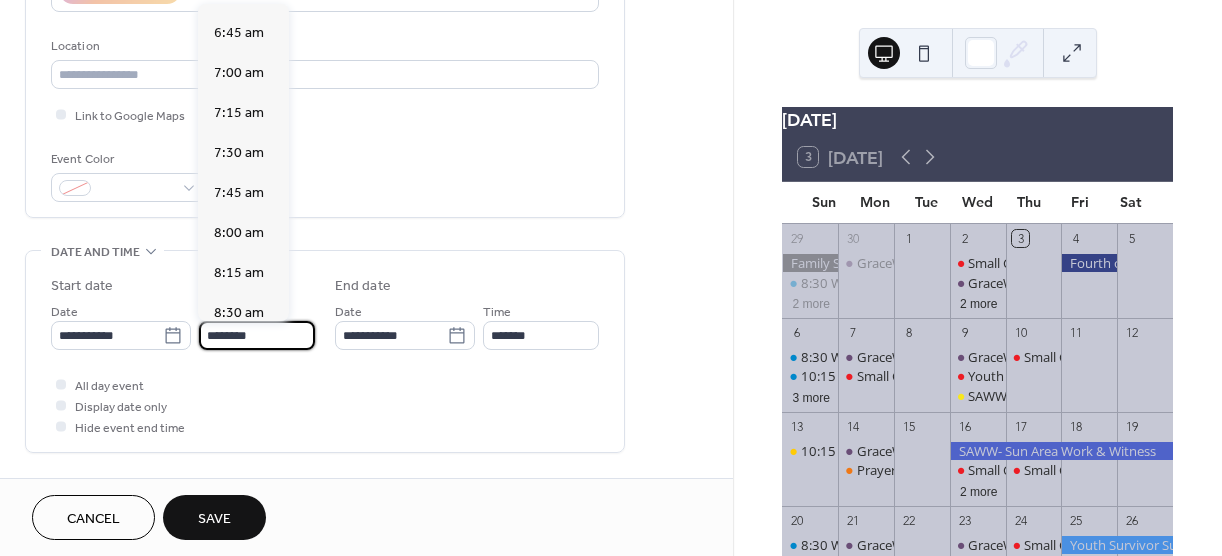 scroll, scrollTop: 1068, scrollLeft: 0, axis: vertical 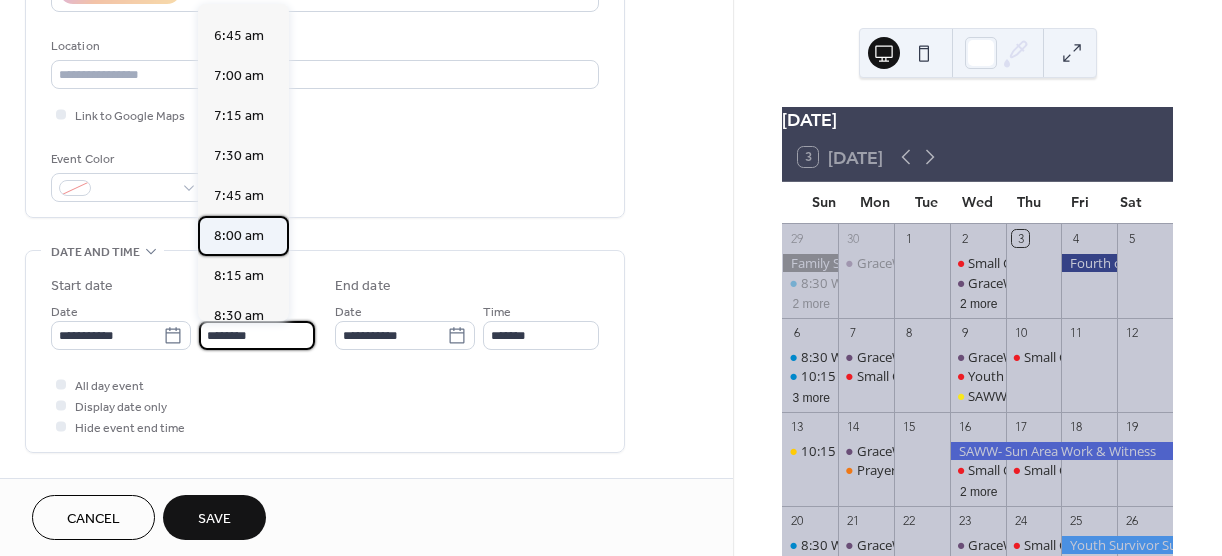 click on "8:00 am" at bounding box center [239, 236] 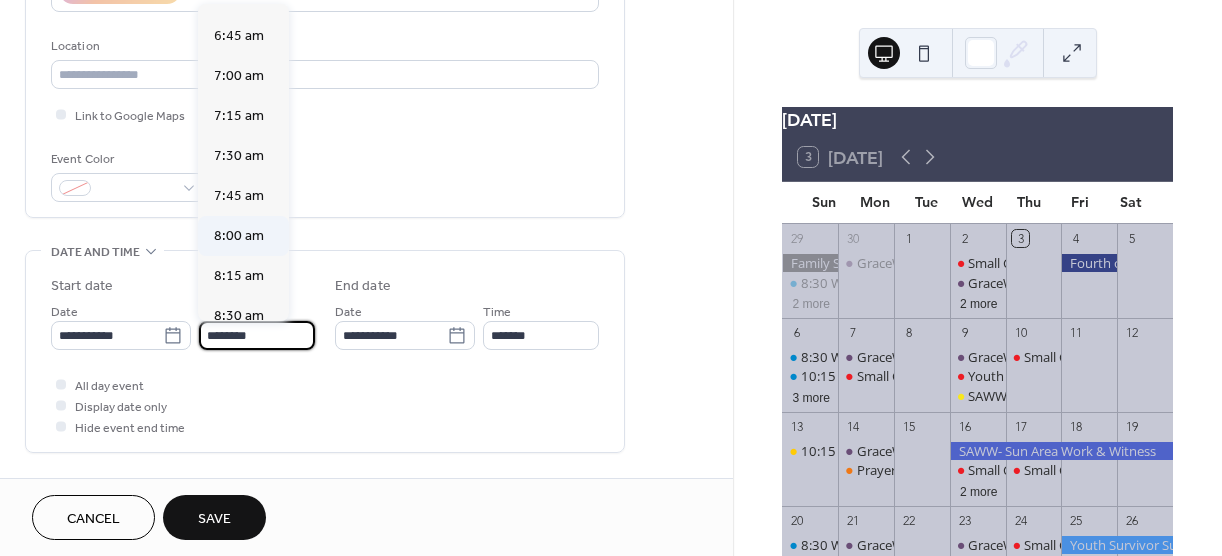 type on "*******" 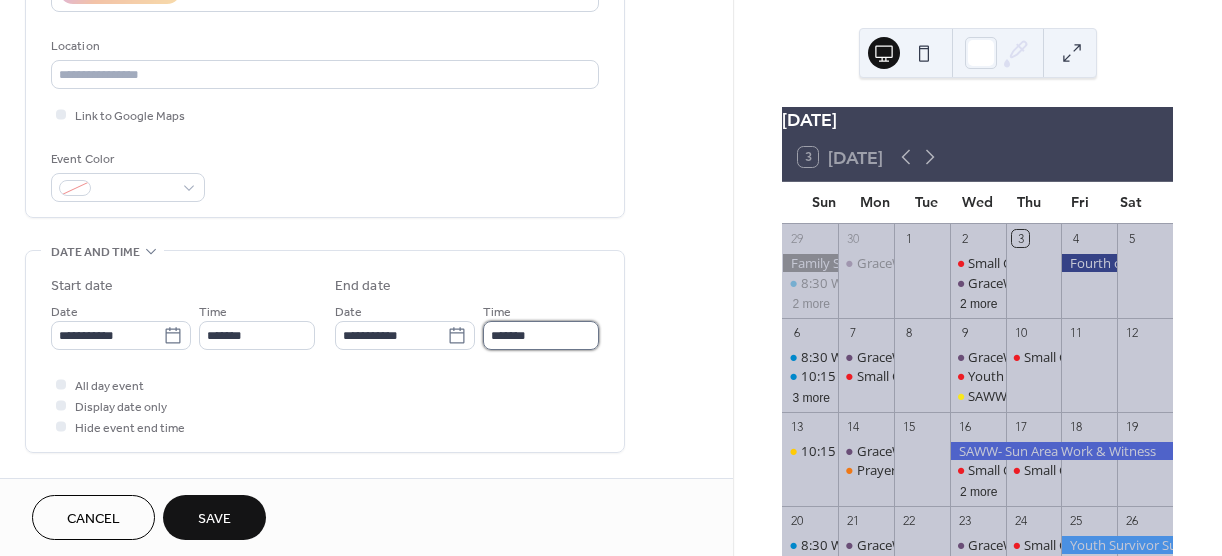 click on "*******" at bounding box center [541, 335] 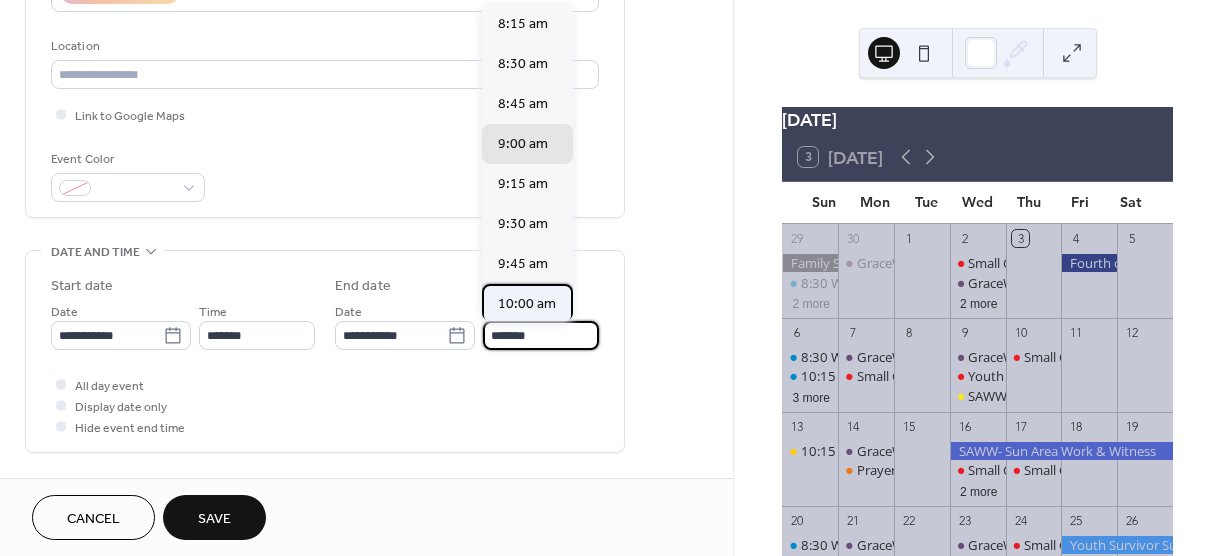 click on "10:00 am" at bounding box center [527, 304] 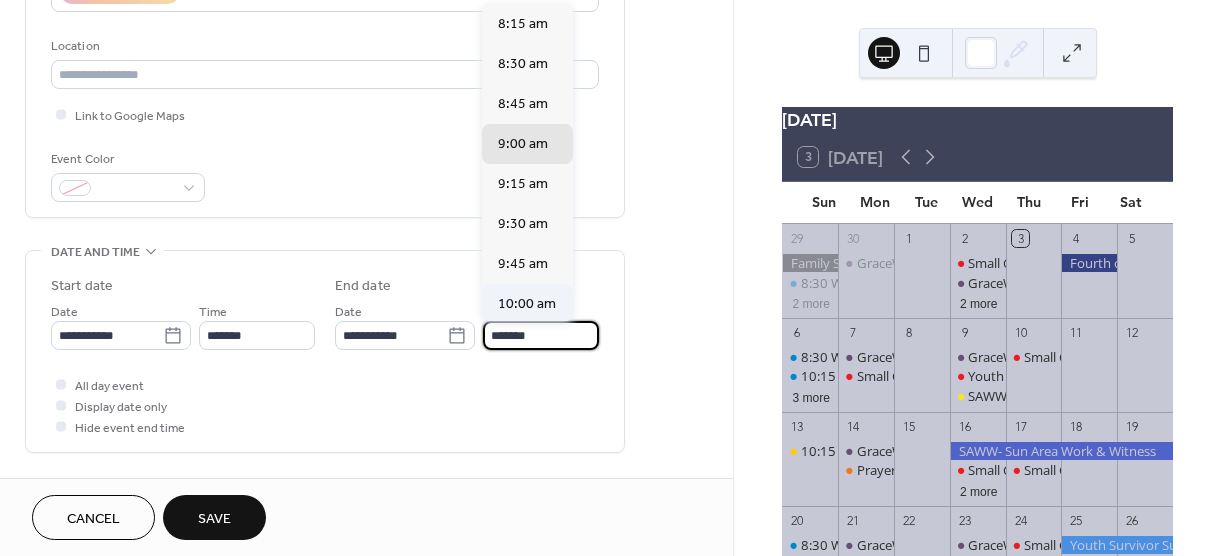 type on "********" 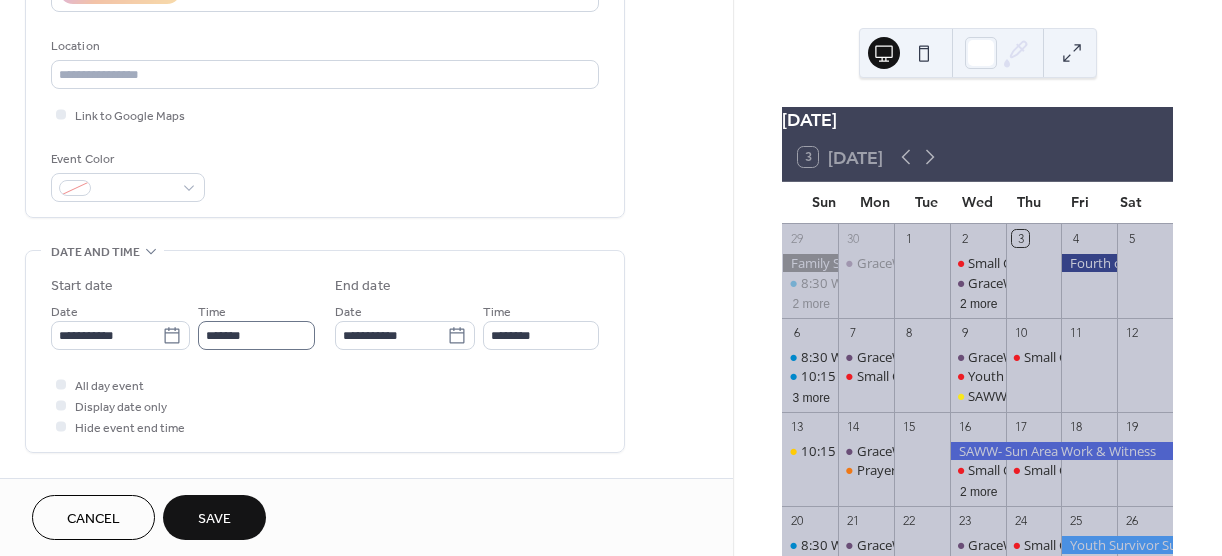 scroll, scrollTop: 0, scrollLeft: 0, axis: both 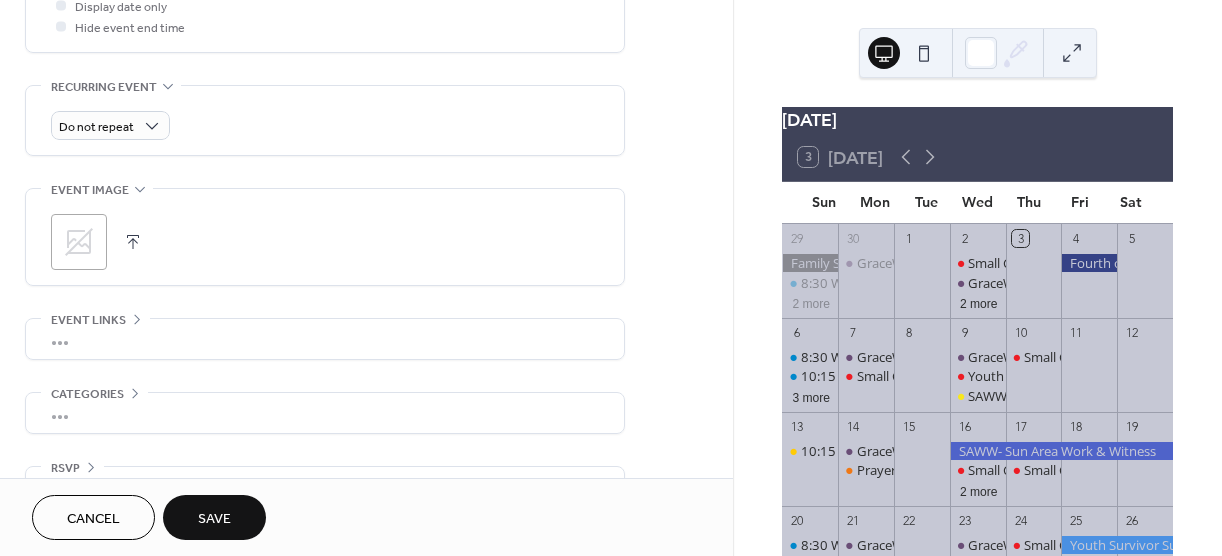 click at bounding box center (133, 242) 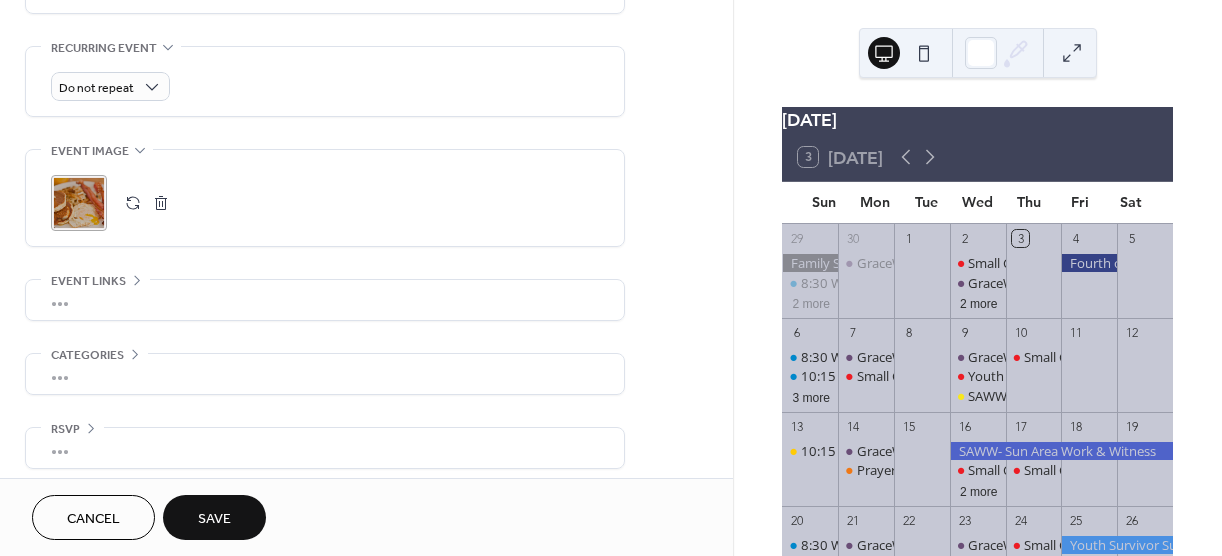 scroll, scrollTop: 850, scrollLeft: 0, axis: vertical 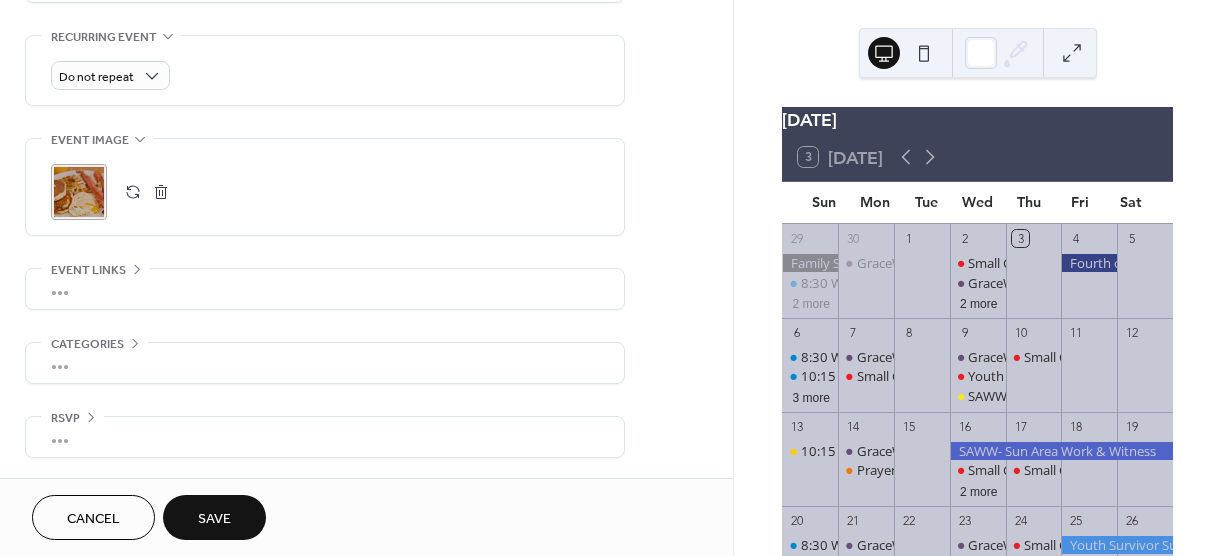 click on "Save" at bounding box center [214, 519] 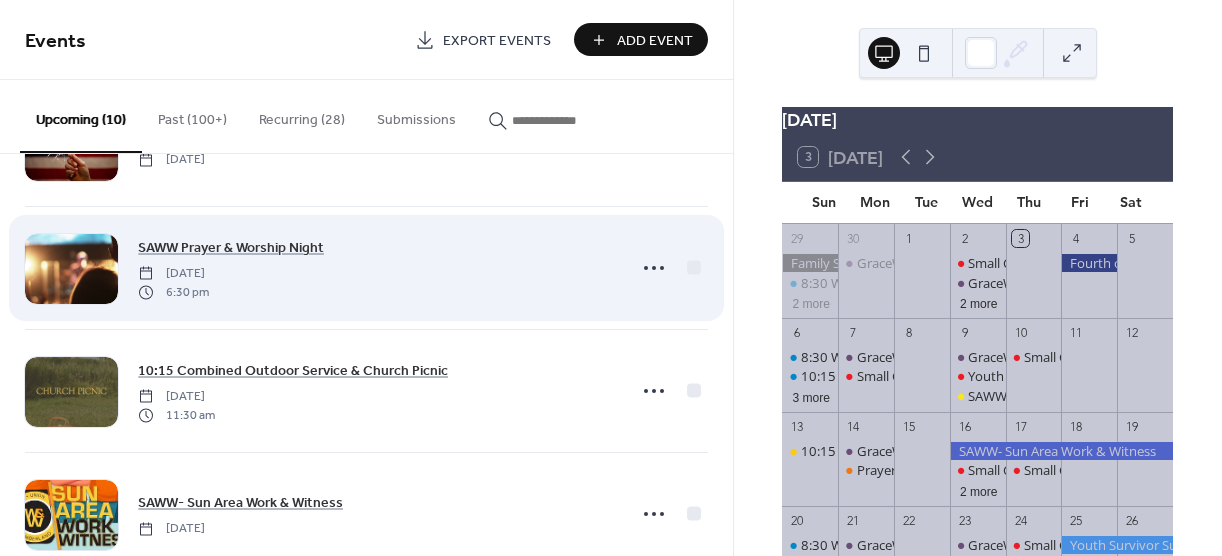 scroll, scrollTop: 0, scrollLeft: 0, axis: both 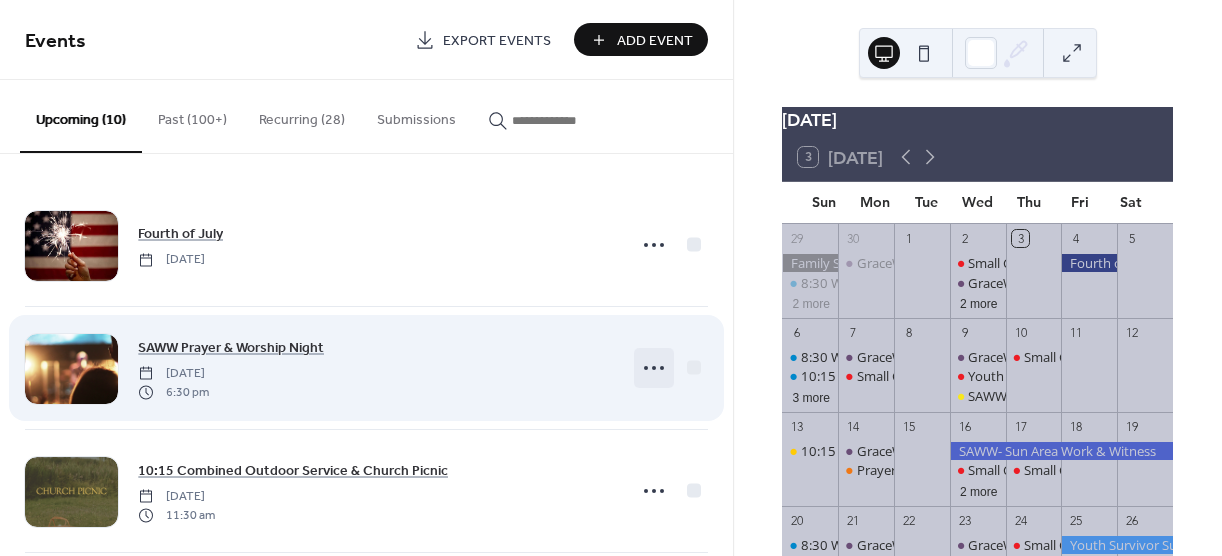 click 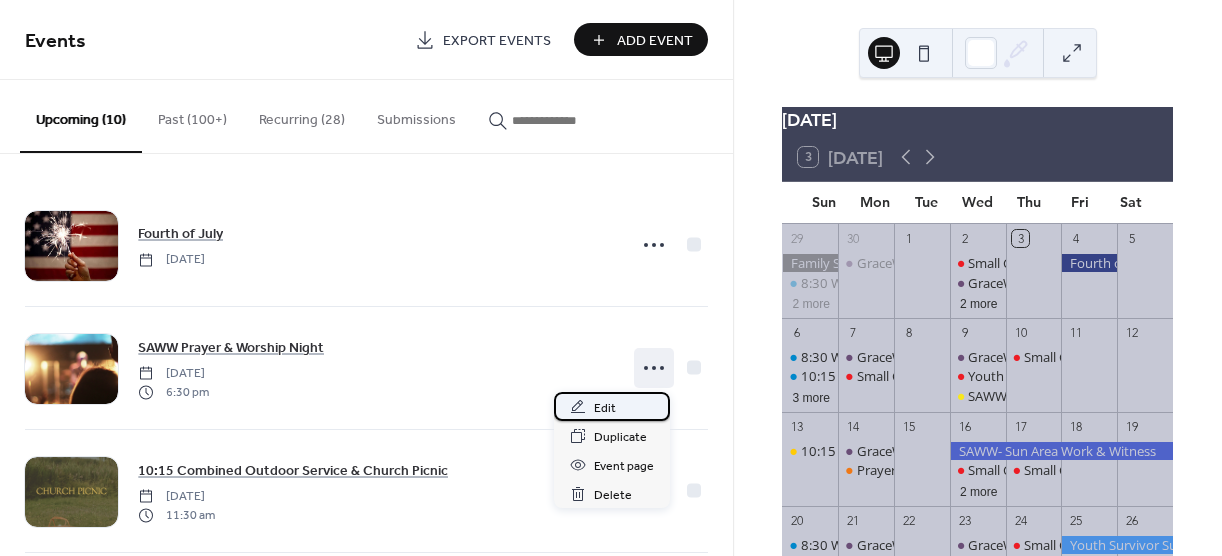 click on "Edit" at bounding box center [612, 406] 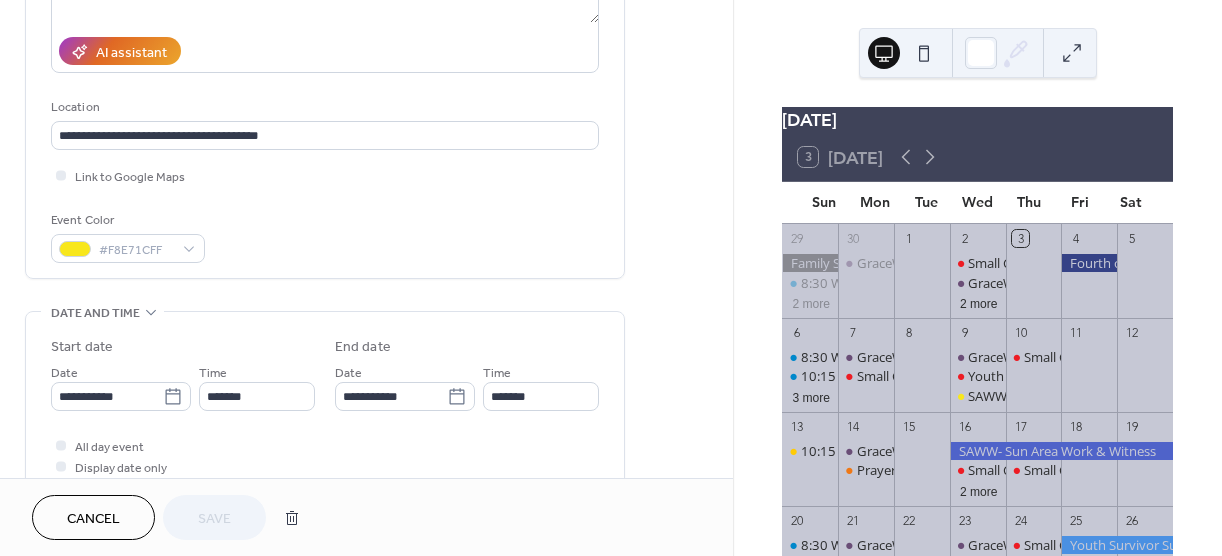 scroll, scrollTop: 400, scrollLeft: 0, axis: vertical 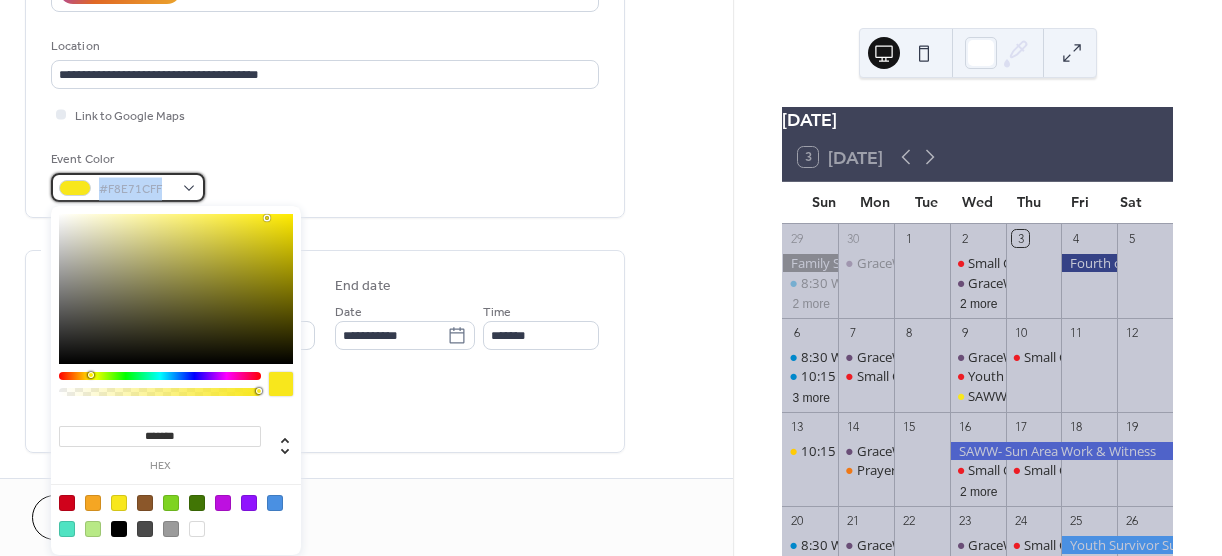 drag, startPoint x: 152, startPoint y: 188, endPoint x: 101, endPoint y: 188, distance: 51 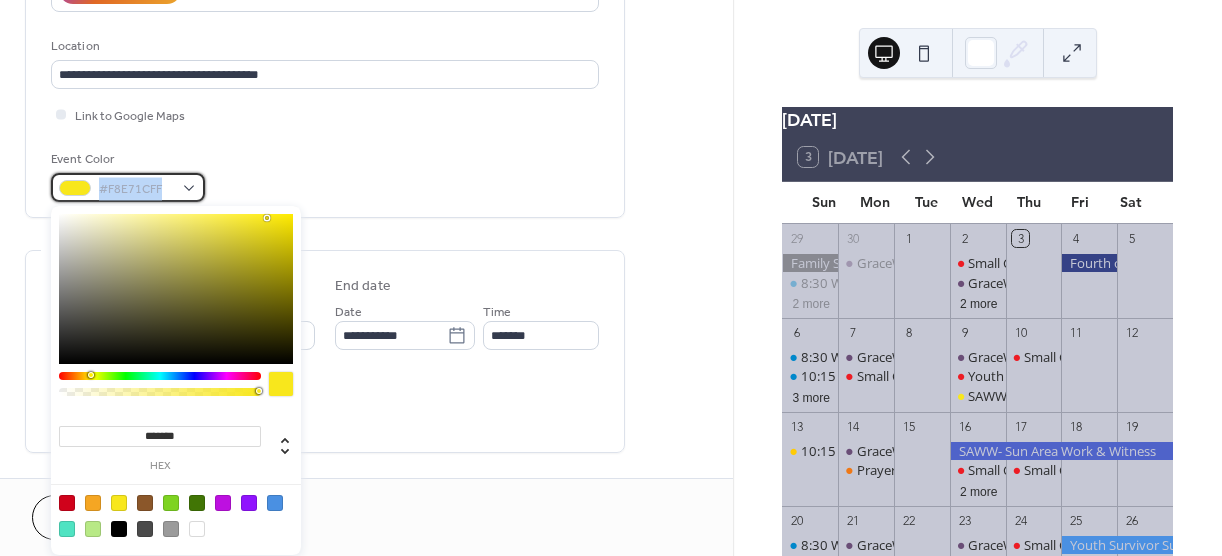 click on "#F8E71CFF" at bounding box center (136, 189) 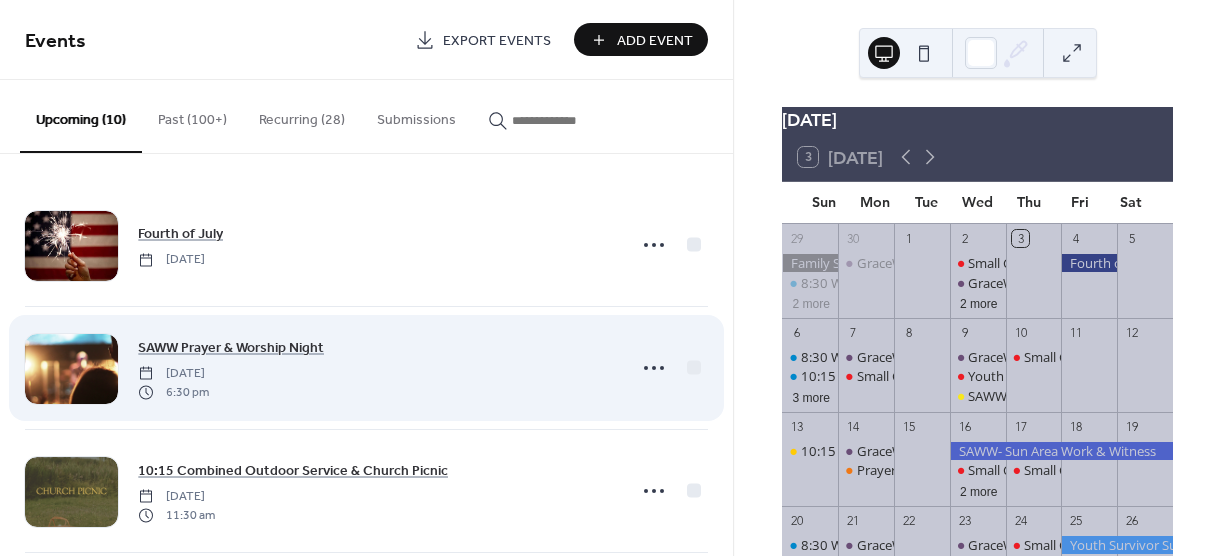 scroll, scrollTop: 0, scrollLeft: 0, axis: both 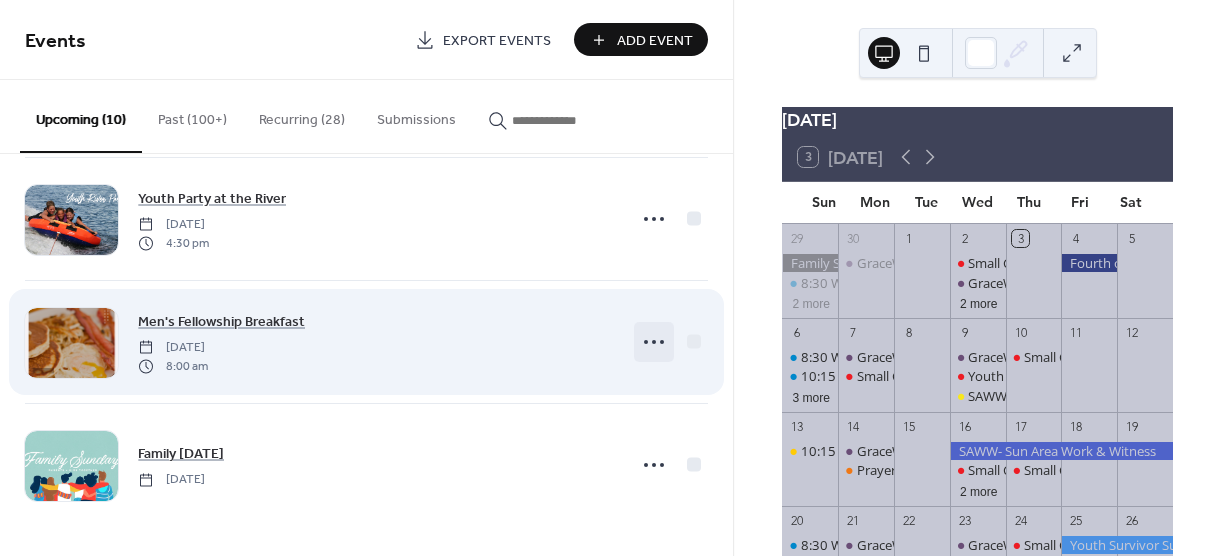 click 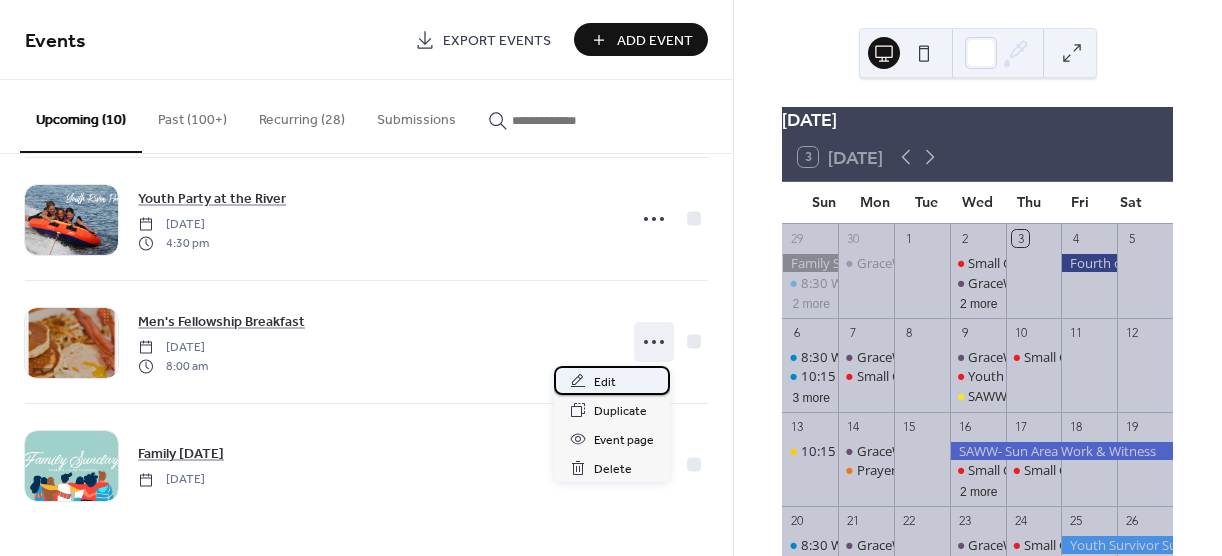 click on "Edit" at bounding box center [605, 382] 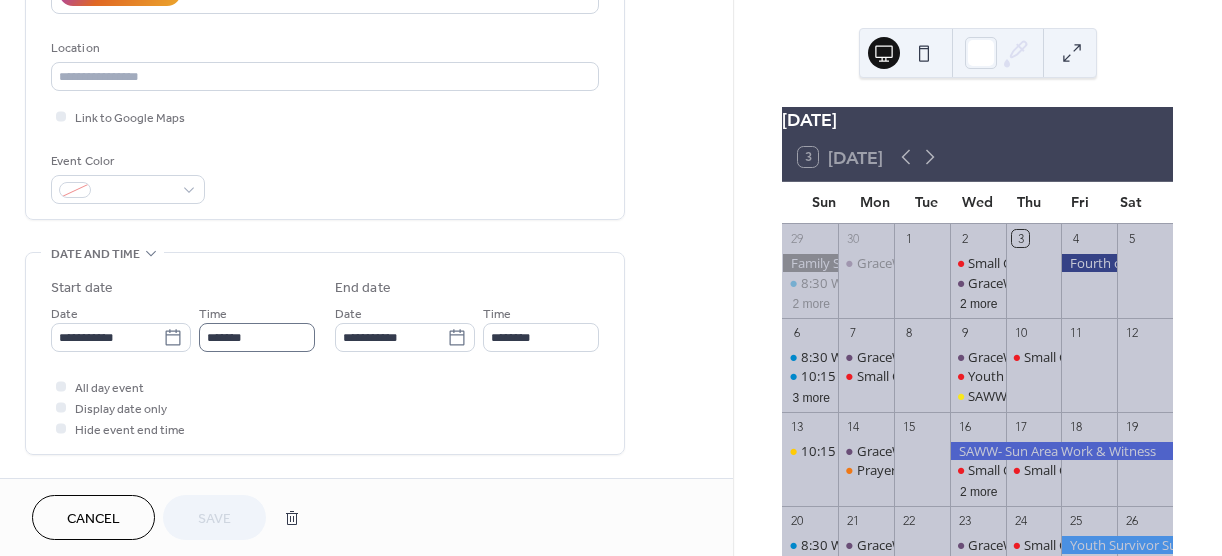 scroll, scrollTop: 400, scrollLeft: 0, axis: vertical 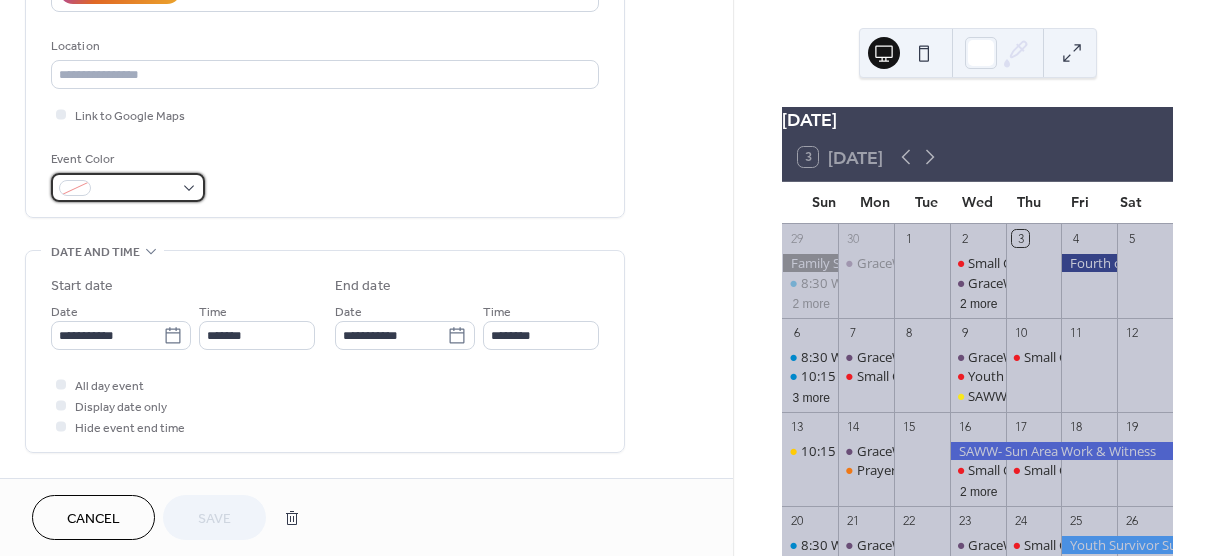 click at bounding box center (128, 187) 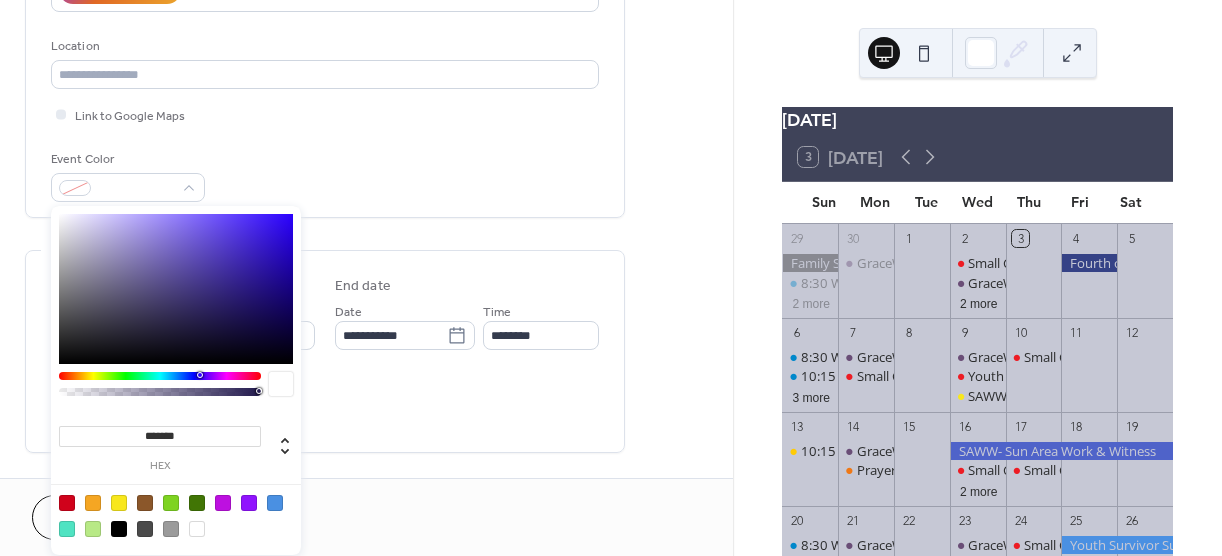 drag, startPoint x: 197, startPoint y: 432, endPoint x: 109, endPoint y: 432, distance: 88 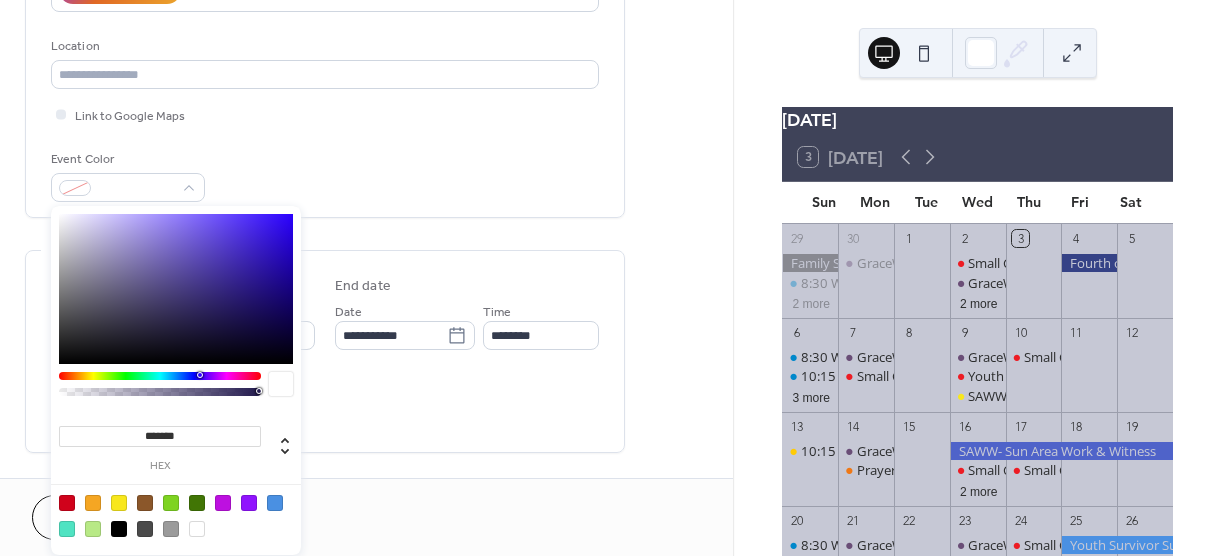 paste on "**" 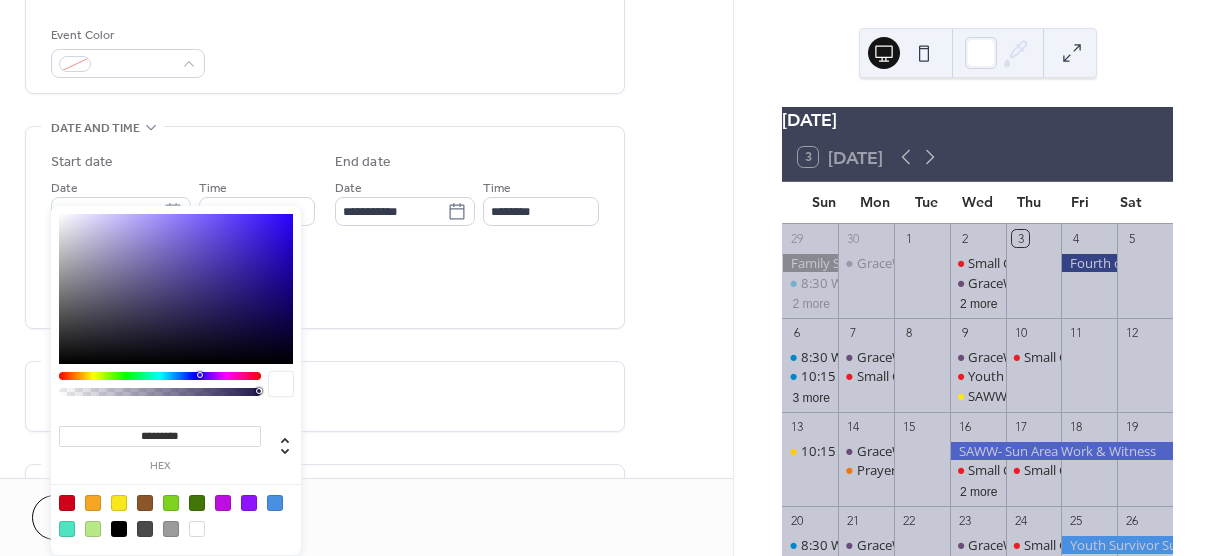 scroll, scrollTop: 600, scrollLeft: 0, axis: vertical 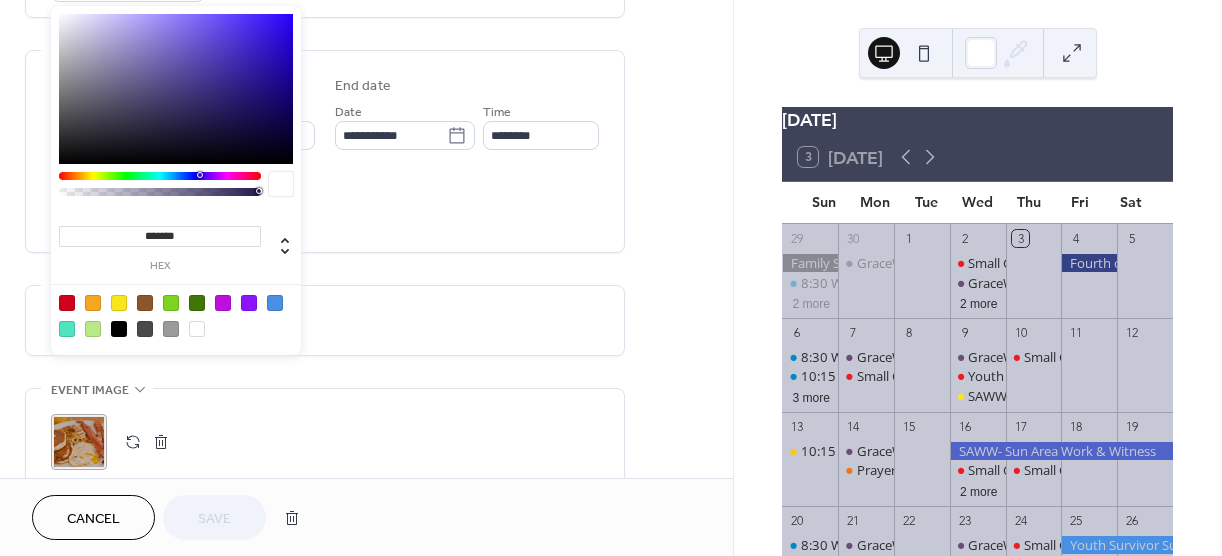 click at bounding box center (119, 303) 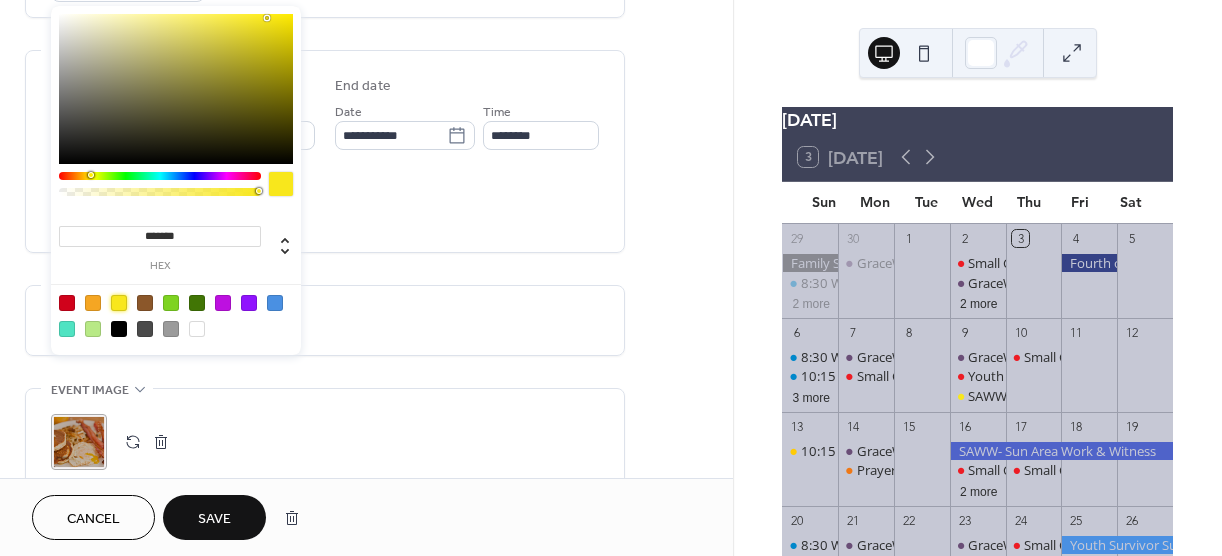 click on "Save" at bounding box center [214, 519] 